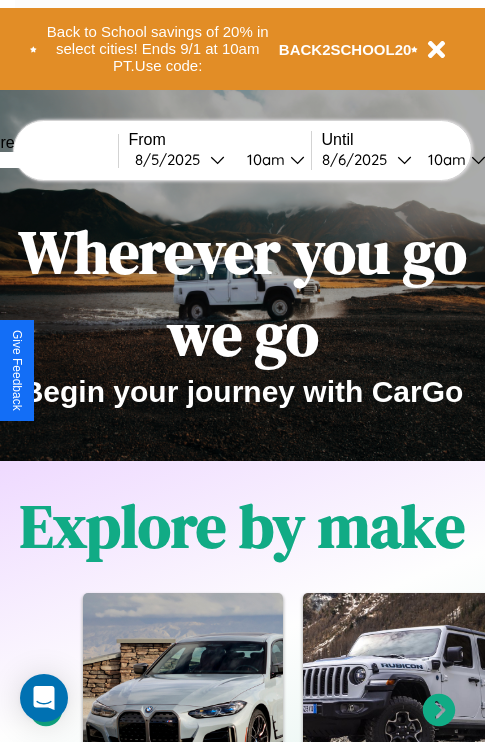 scroll, scrollTop: 0, scrollLeft: 0, axis: both 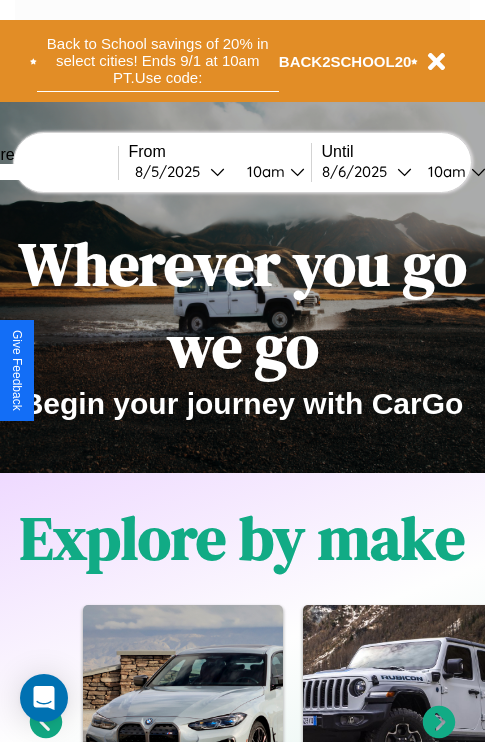 click on "Back to School savings of 20% in select cities! Ends 9/1 at 10am PT.  Use code:" at bounding box center (158, 61) 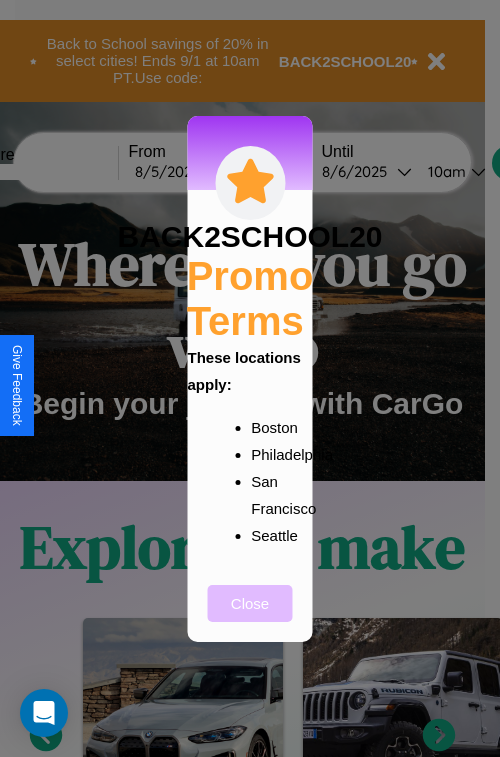 click on "Close" at bounding box center (250, 603) 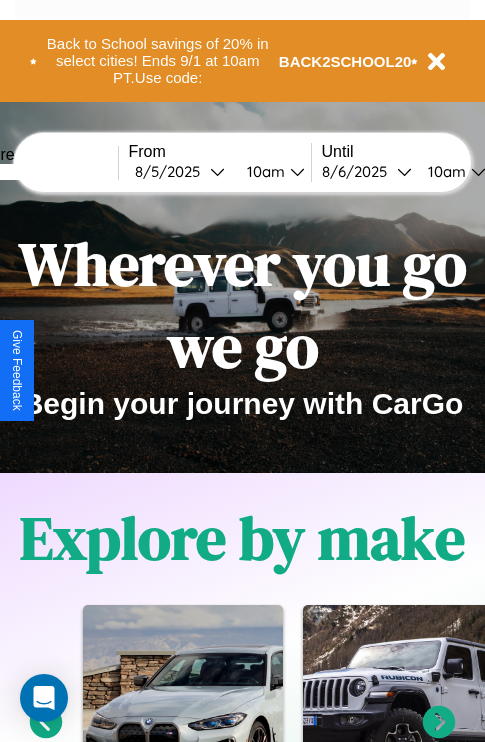 click at bounding box center [43, 172] 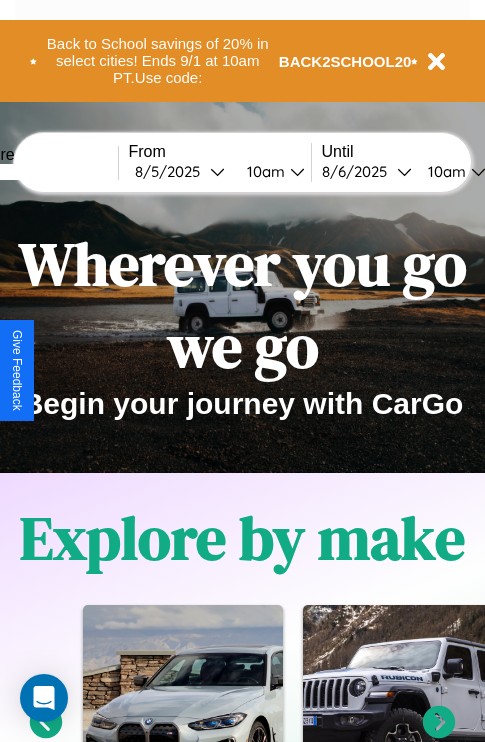 type on "*****" 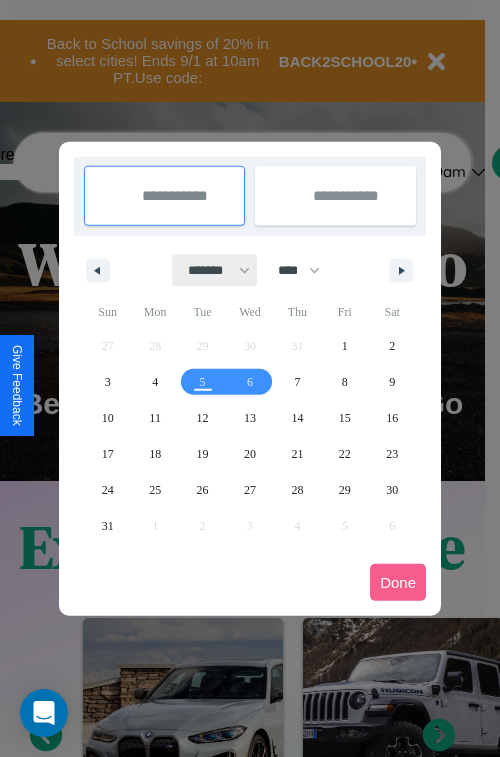 click on "******* ******** ***** ***** *** **** **** ****** ********* ******* ******** ********" at bounding box center [215, 270] 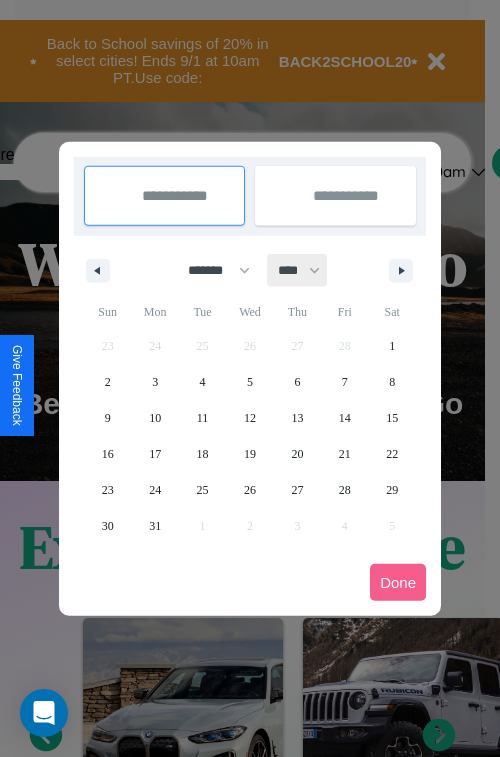 click on "**** **** **** **** **** **** **** **** **** **** **** **** **** **** **** **** **** **** **** **** **** **** **** **** **** **** **** **** **** **** **** **** **** **** **** **** **** **** **** **** **** **** **** **** **** **** **** **** **** **** **** **** **** **** **** **** **** **** **** **** **** **** **** **** **** **** **** **** **** **** **** **** **** **** **** **** **** **** **** **** **** **** **** **** **** **** **** **** **** **** **** **** **** **** **** **** **** **** **** **** **** **** **** **** **** **** **** **** **** **** **** **** **** **** **** **** **** **** **** **** ****" at bounding box center (298, 270) 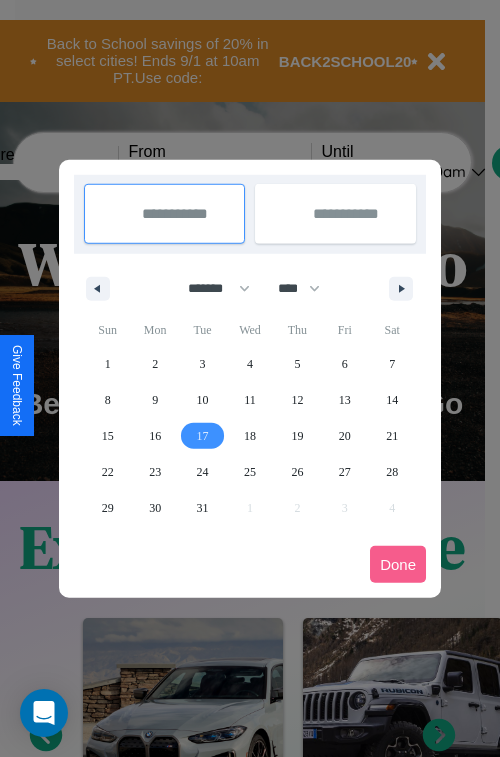 click on "17" at bounding box center (203, 436) 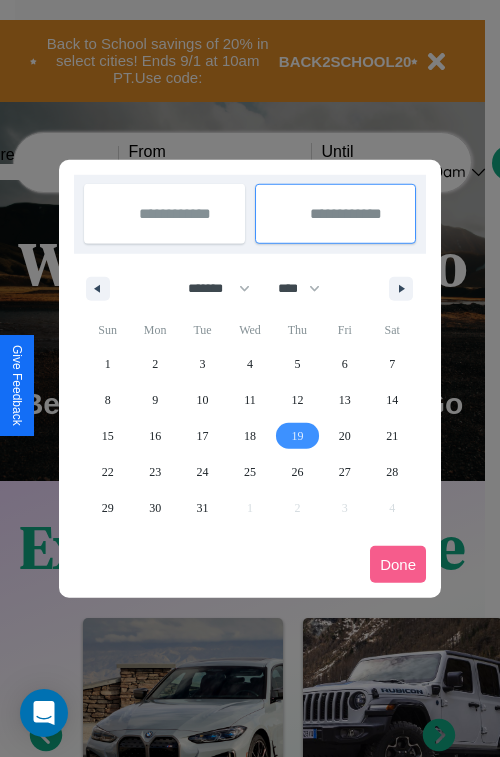 click on "19" at bounding box center [297, 436] 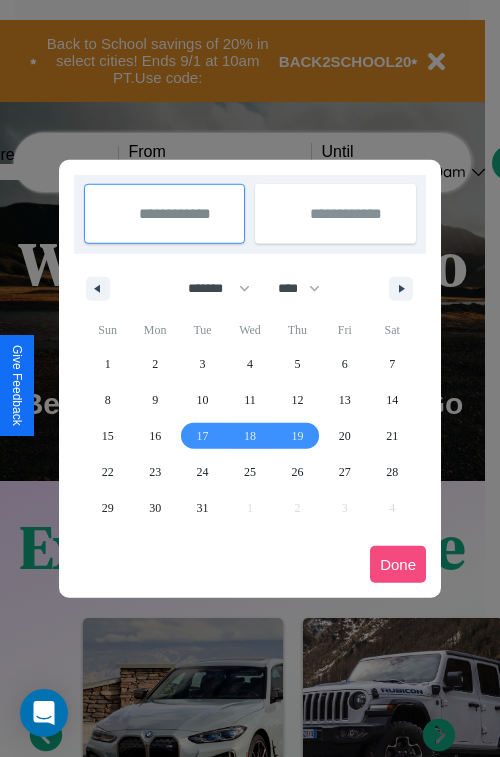 click on "Done" at bounding box center [398, 564] 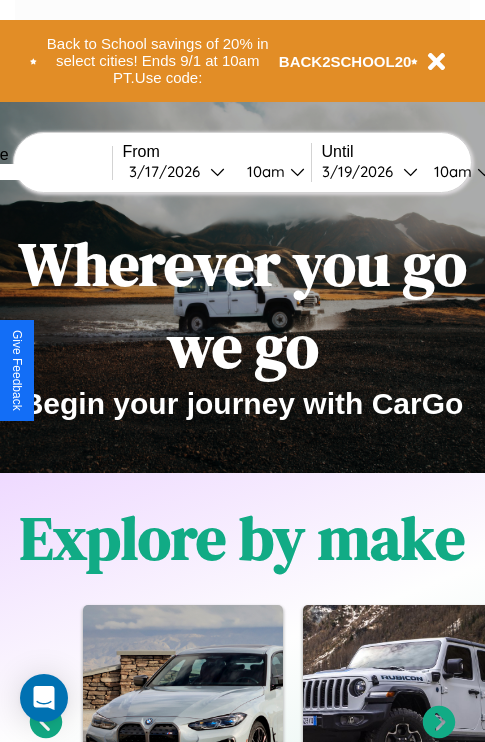 click on "10am" at bounding box center [263, 171] 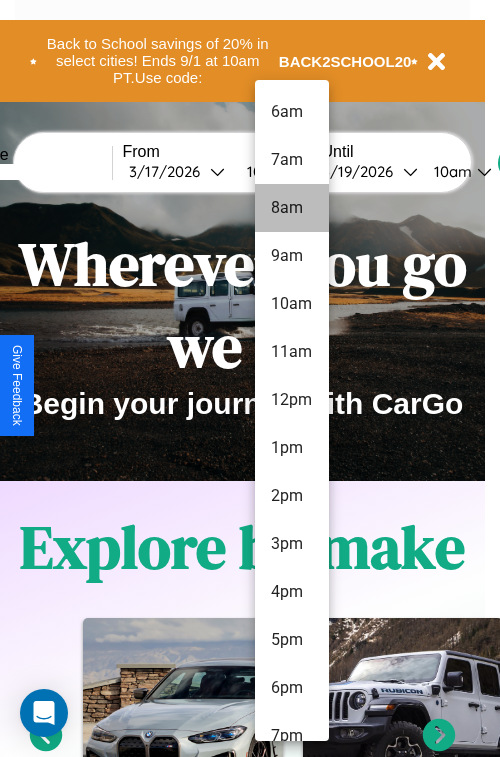click on "8am" at bounding box center [292, 208] 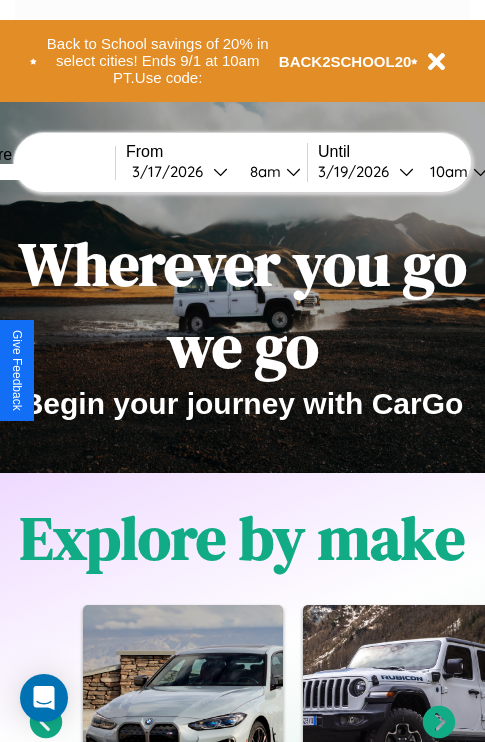 scroll, scrollTop: 0, scrollLeft: 70, axis: horizontal 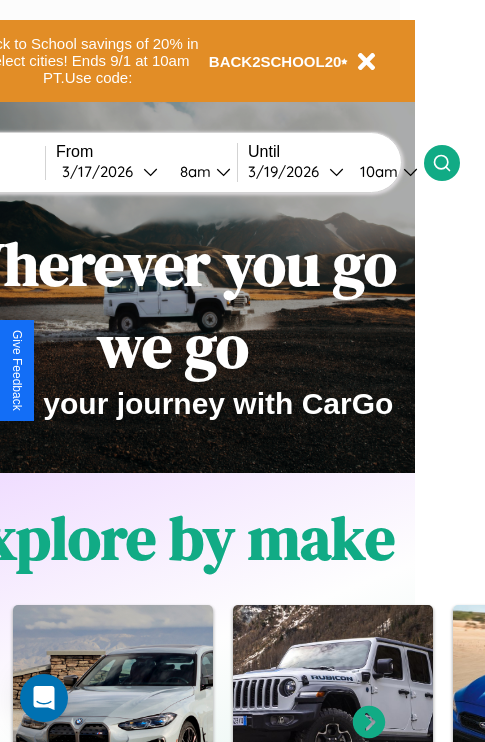 click 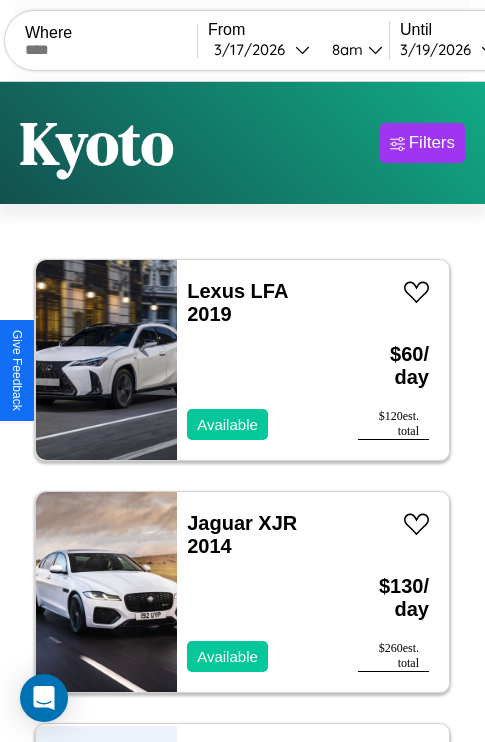 scroll, scrollTop: 79, scrollLeft: 0, axis: vertical 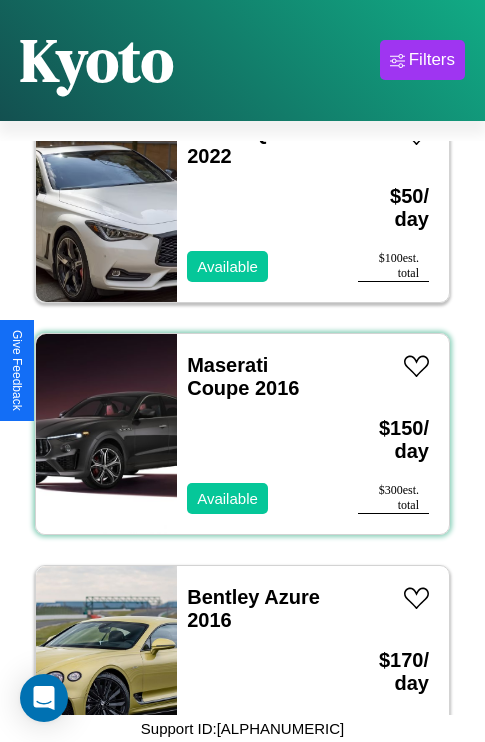 click on "Maserati   Coupe   2016 Available" at bounding box center (257, 434) 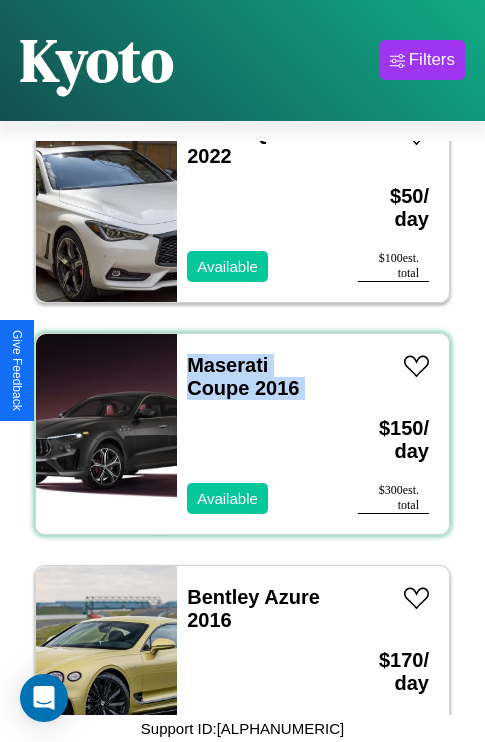 click on "Maserati   Coupe   2016 Available" at bounding box center (257, 434) 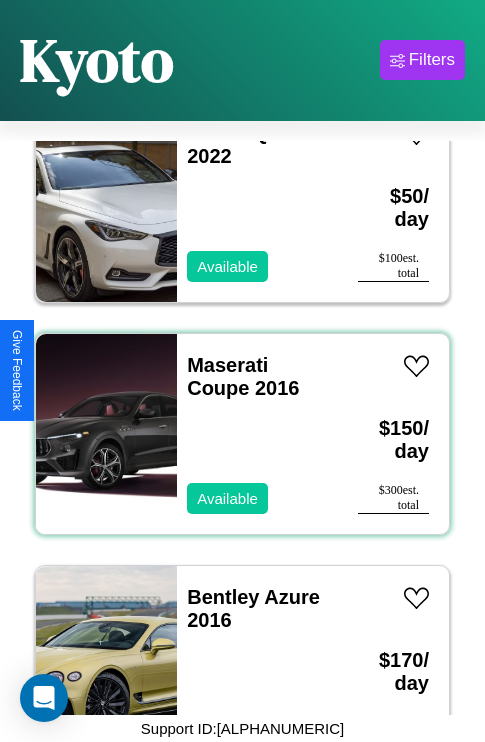 click on "Maserati   Coupe   2016 Available" at bounding box center [257, 434] 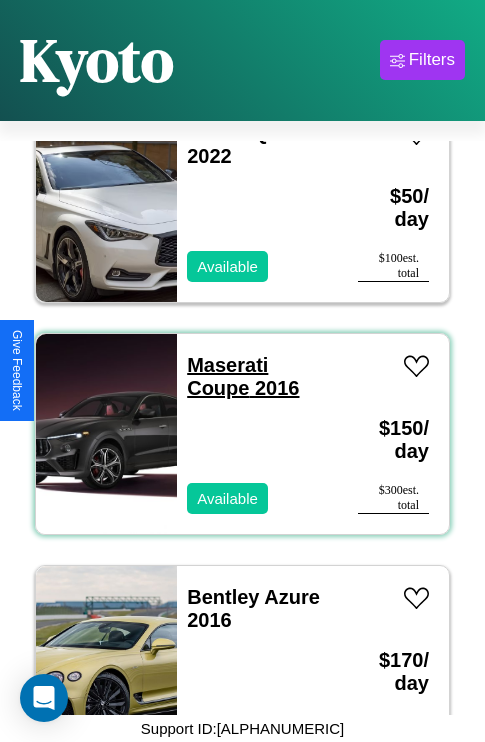 click on "Maserati   Coupe   2016" at bounding box center [243, 376] 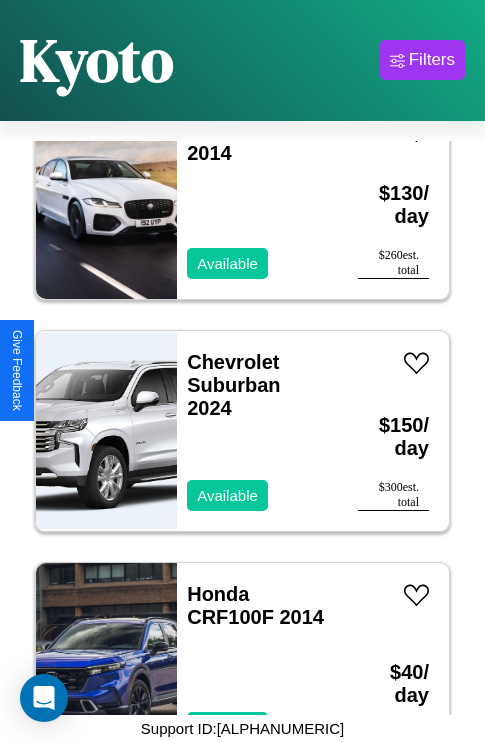 scroll, scrollTop: 307, scrollLeft: 0, axis: vertical 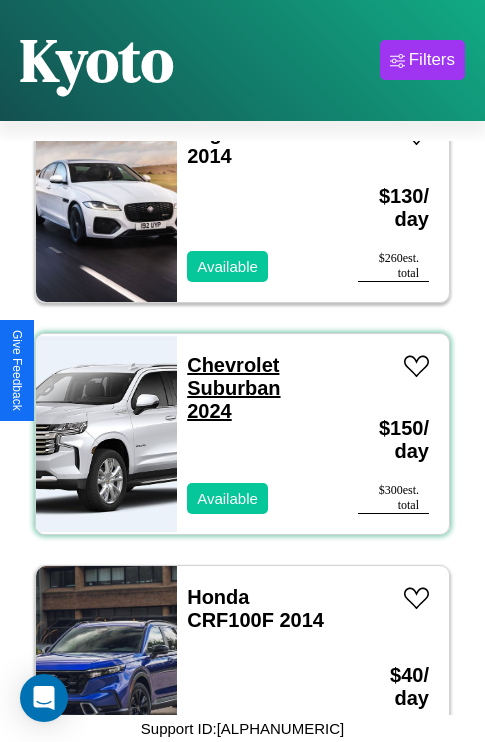 click on "Chevrolet   Suburban   2024" at bounding box center [233, 388] 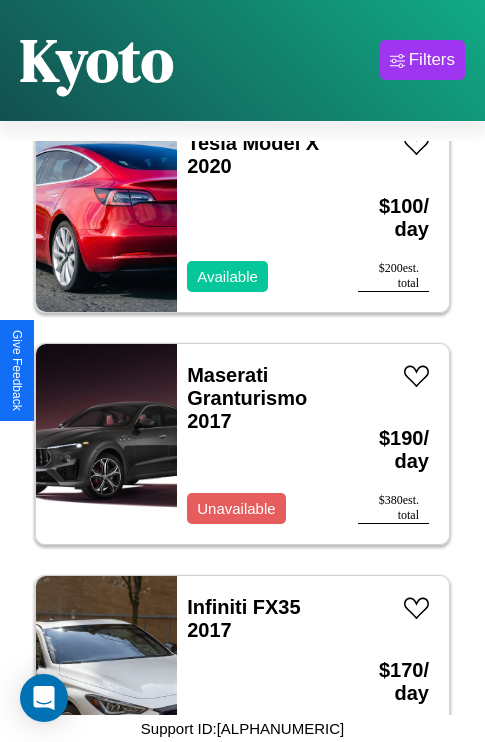 scroll, scrollTop: 1931, scrollLeft: 0, axis: vertical 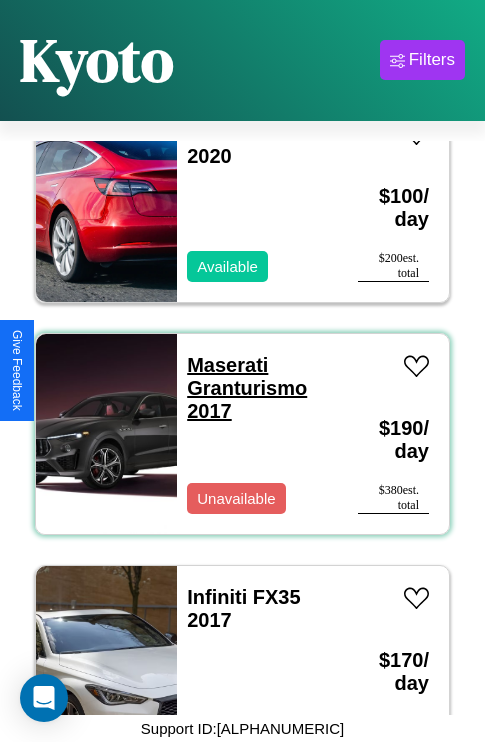 click on "Maserati   Granturismo   2017" at bounding box center (247, 388) 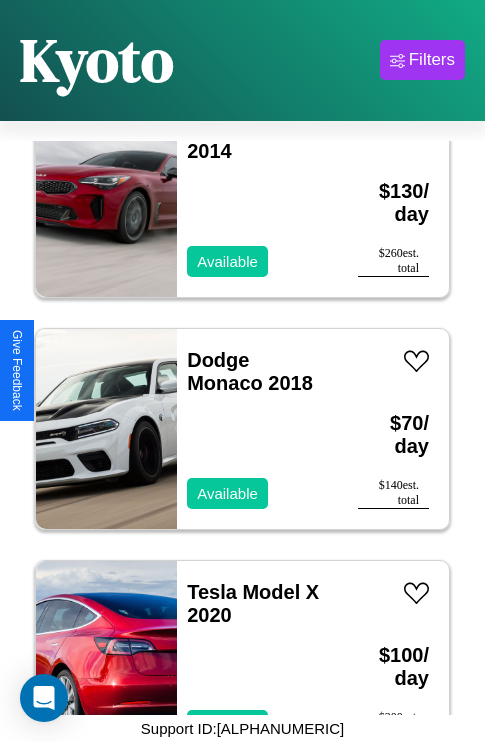 scroll, scrollTop: 1467, scrollLeft: 0, axis: vertical 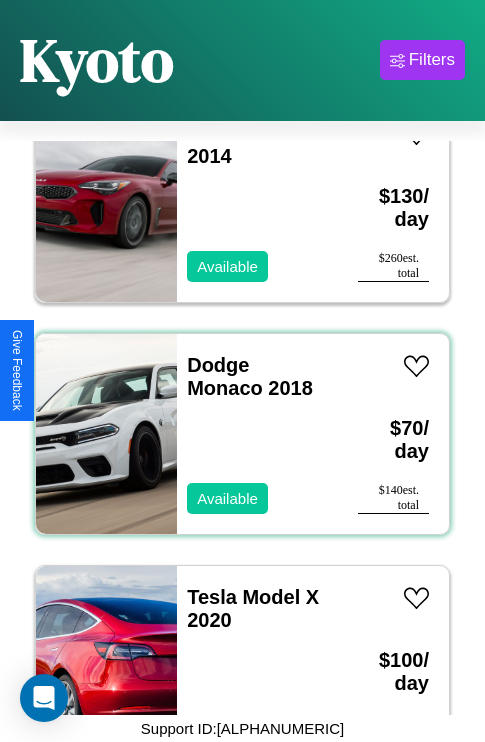 click on "Dodge   Monaco   2018 Available" at bounding box center (257, 434) 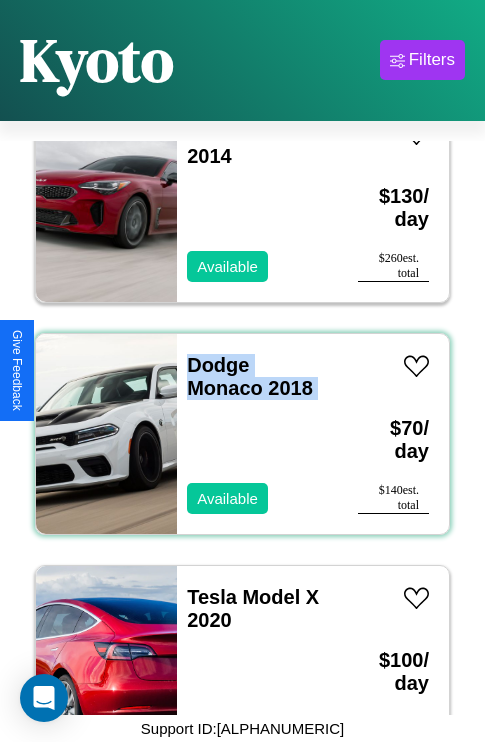 click on "Dodge   Monaco   2018 Available" at bounding box center (257, 434) 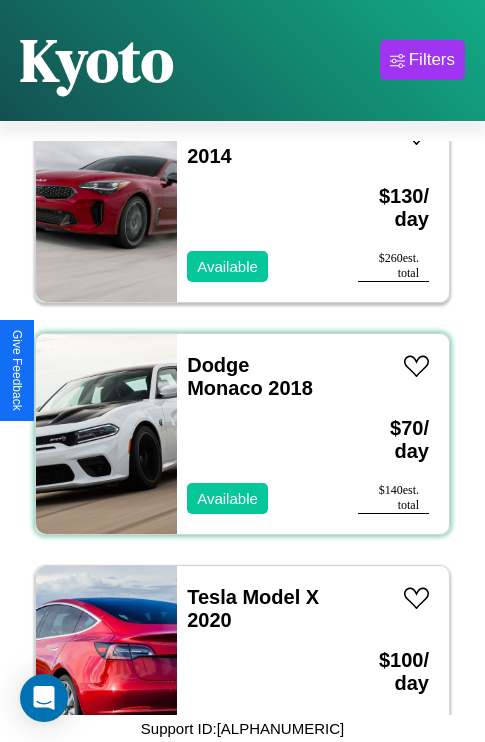 click on "Dodge   Monaco   2018 Available" at bounding box center (257, 434) 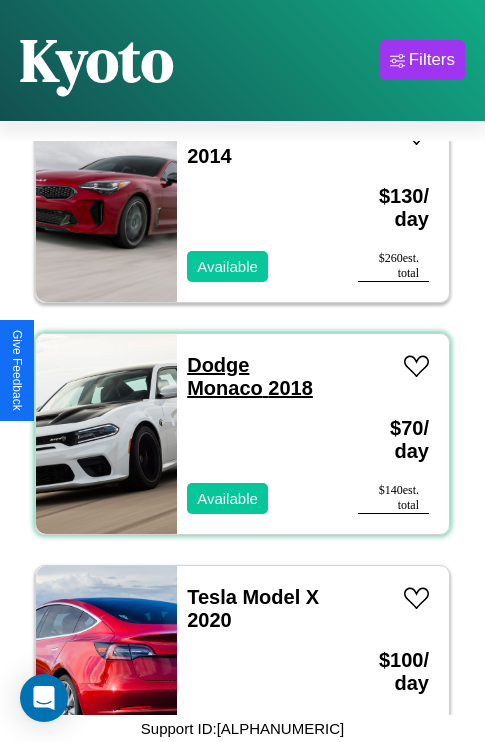 click on "Dodge   Monaco   2018" at bounding box center [250, 376] 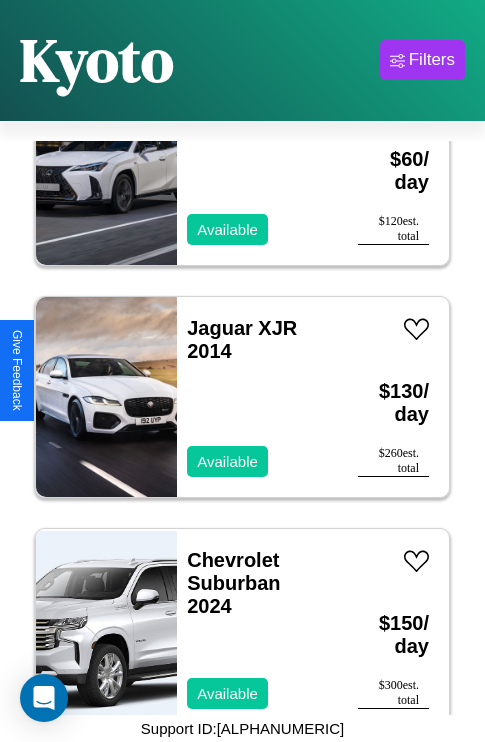 scroll, scrollTop: 75, scrollLeft: 0, axis: vertical 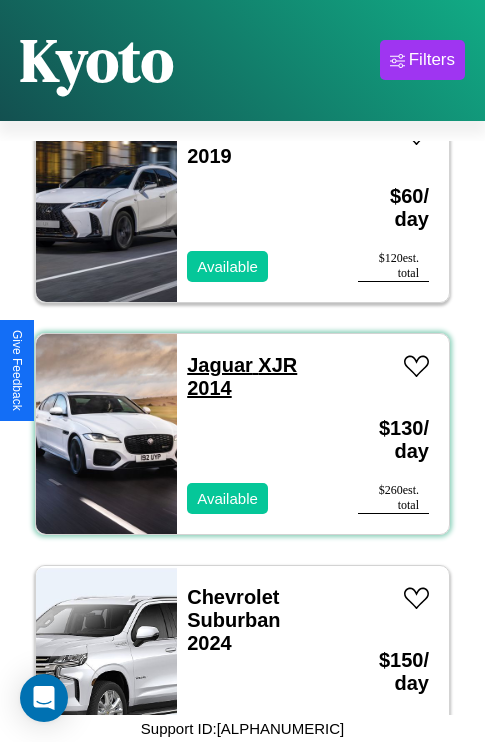 click on "Jaguar   XJR   2014" at bounding box center [242, 376] 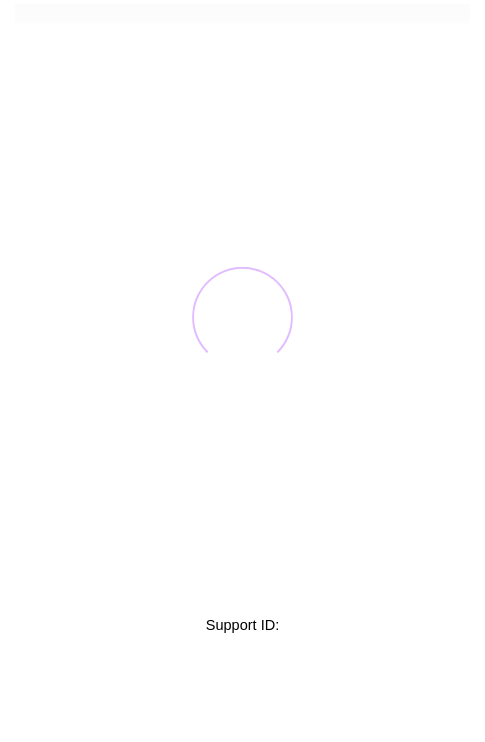 scroll, scrollTop: 0, scrollLeft: 0, axis: both 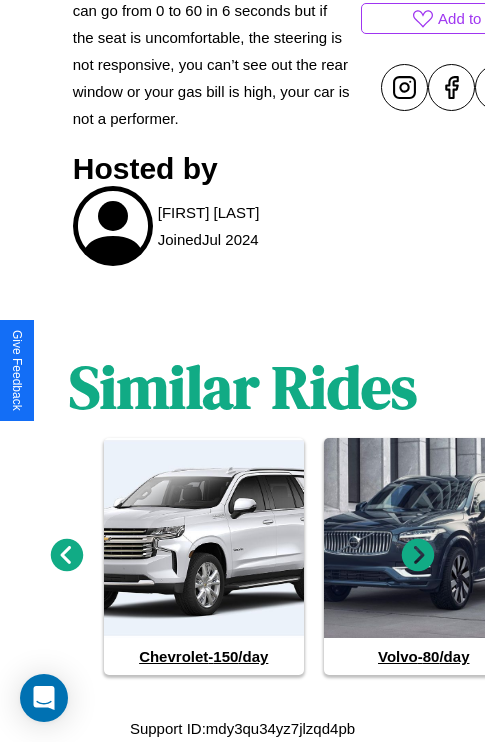 click 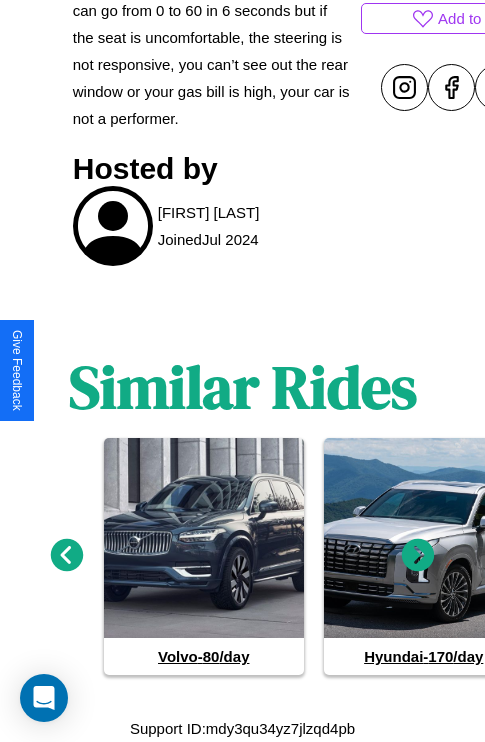 click 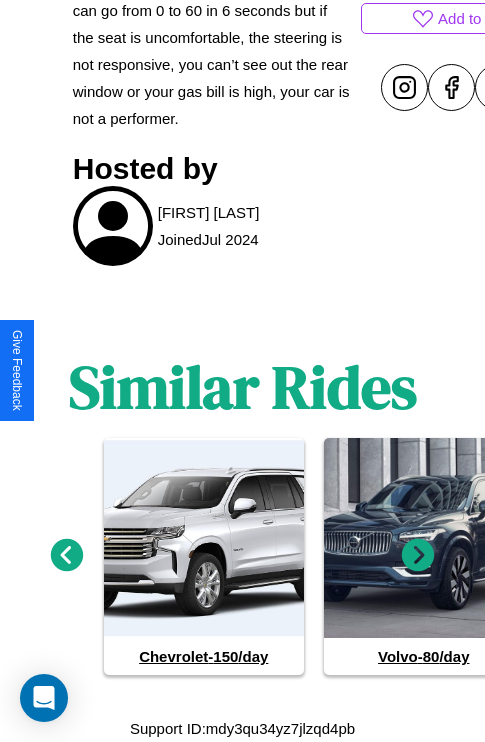 click 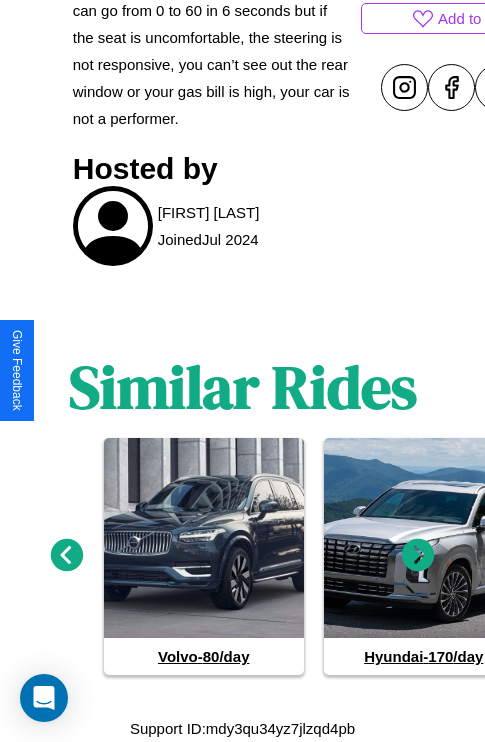 click 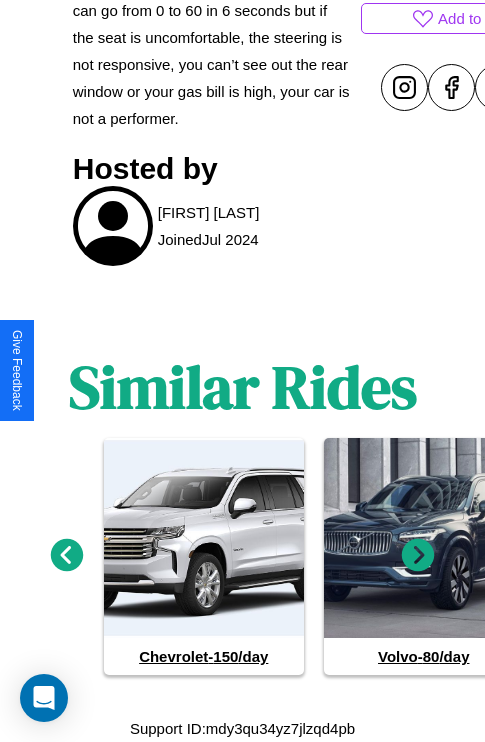 click 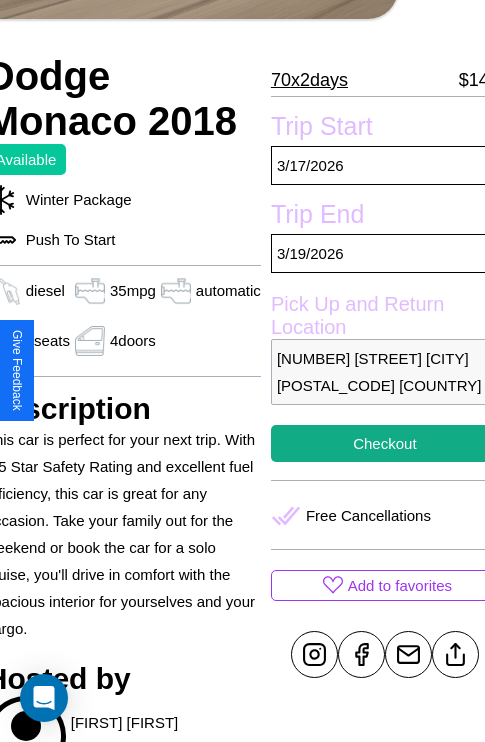 scroll, scrollTop: 306, scrollLeft: 88, axis: both 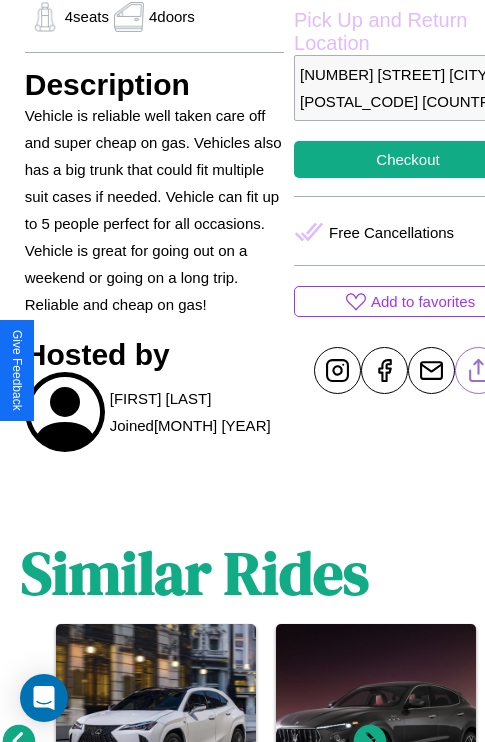 click 